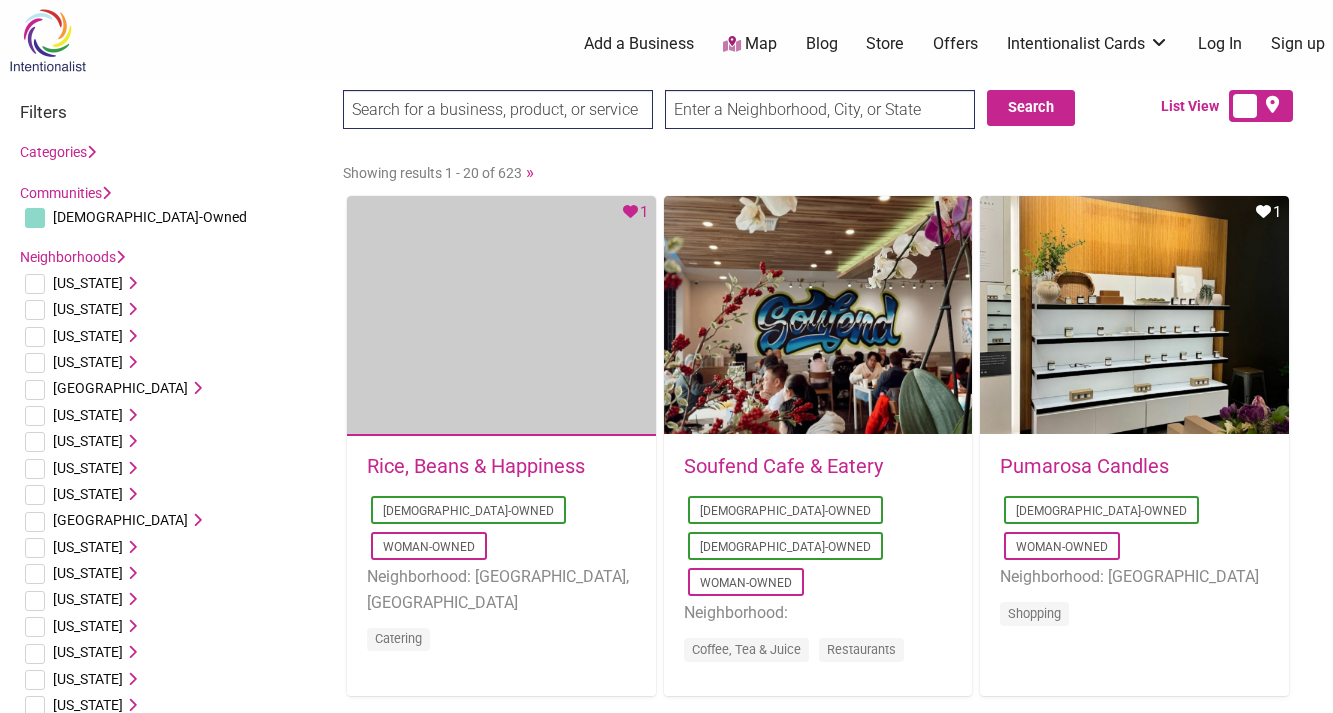 scroll, scrollTop: 0, scrollLeft: 0, axis: both 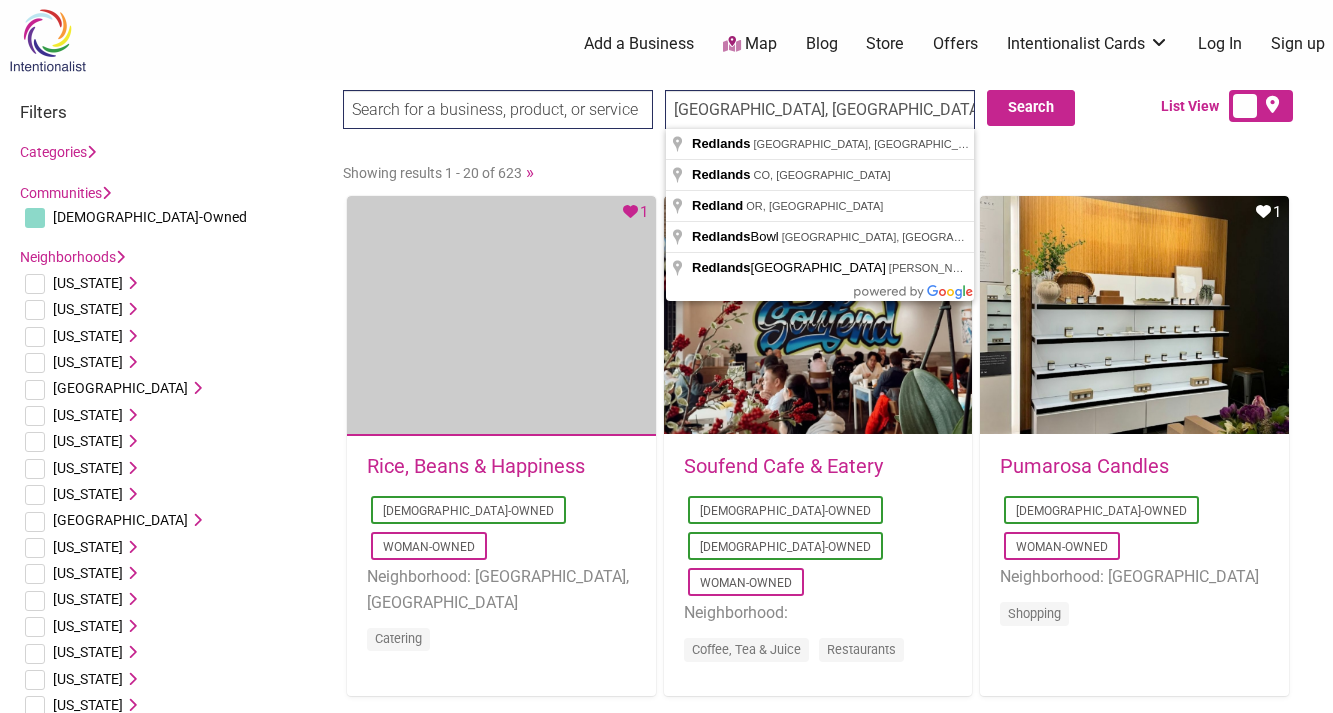 type on "[GEOGRAPHIC_DATA], [GEOGRAPHIC_DATA], [GEOGRAPHIC_DATA]" 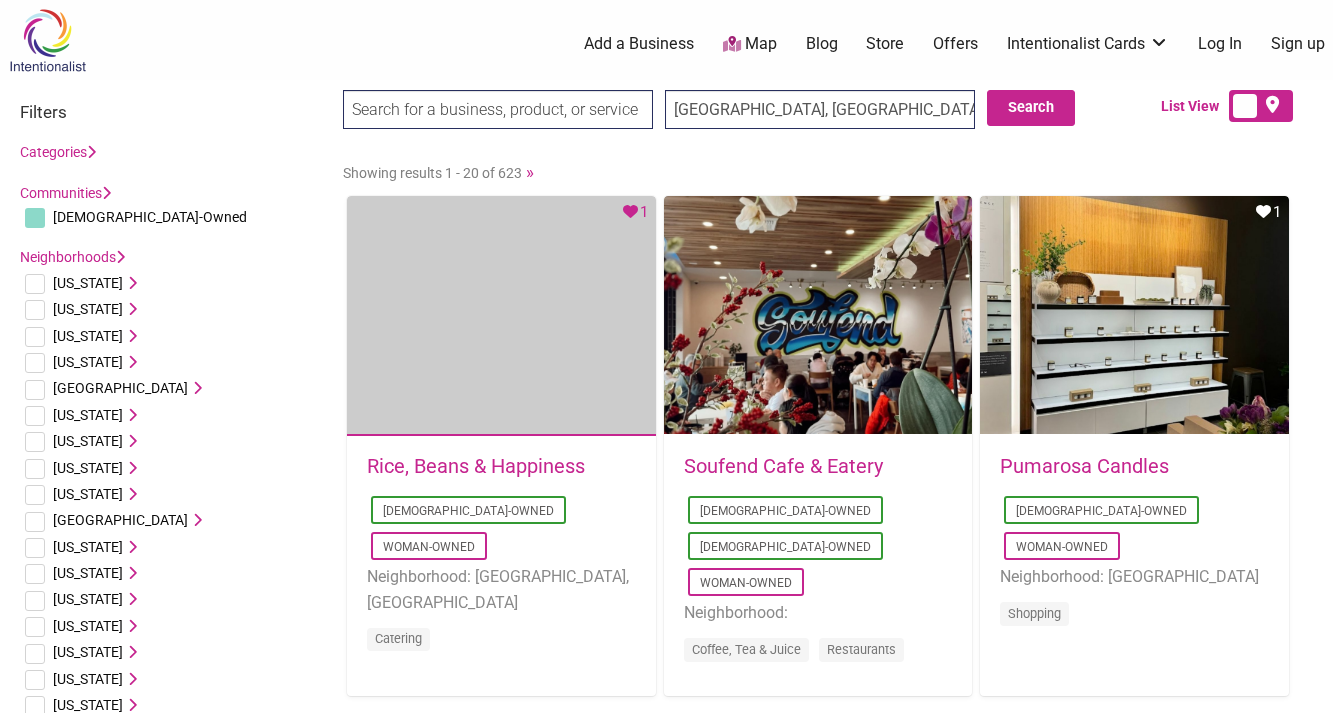 click at bounding box center [498, 109] 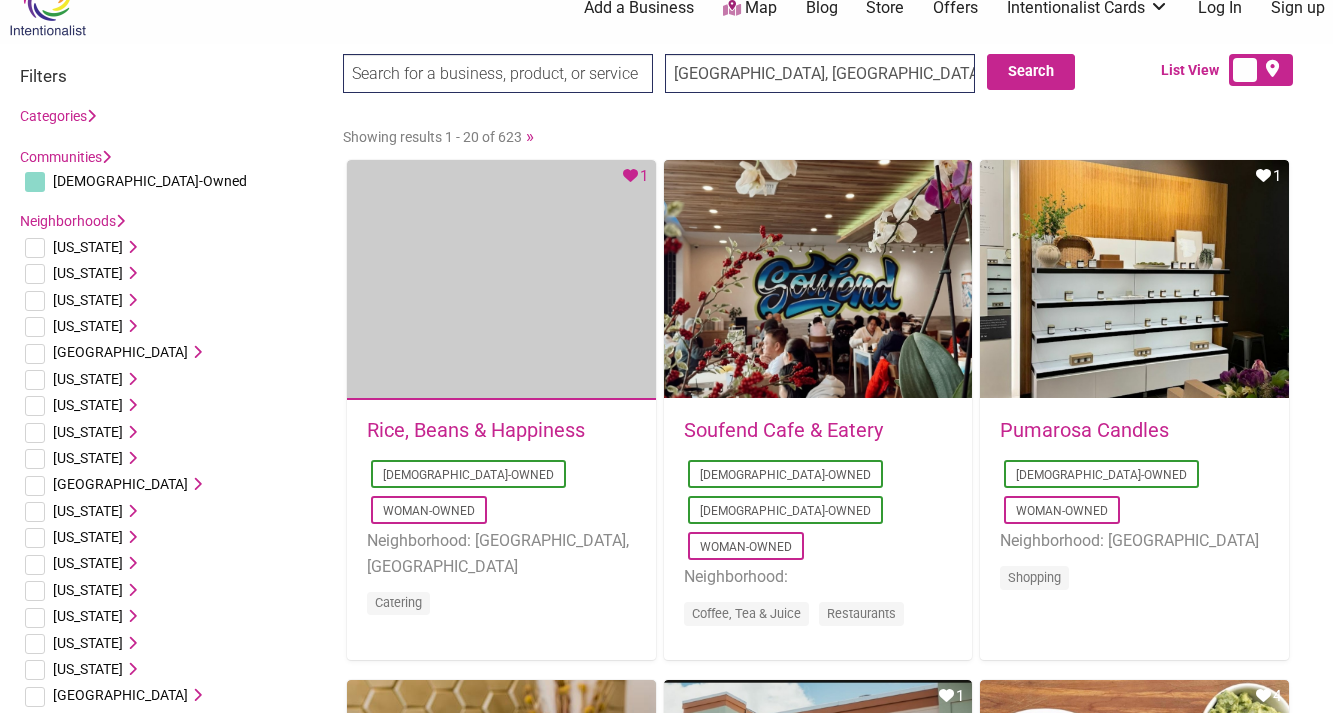 scroll, scrollTop: 41, scrollLeft: 0, axis: vertical 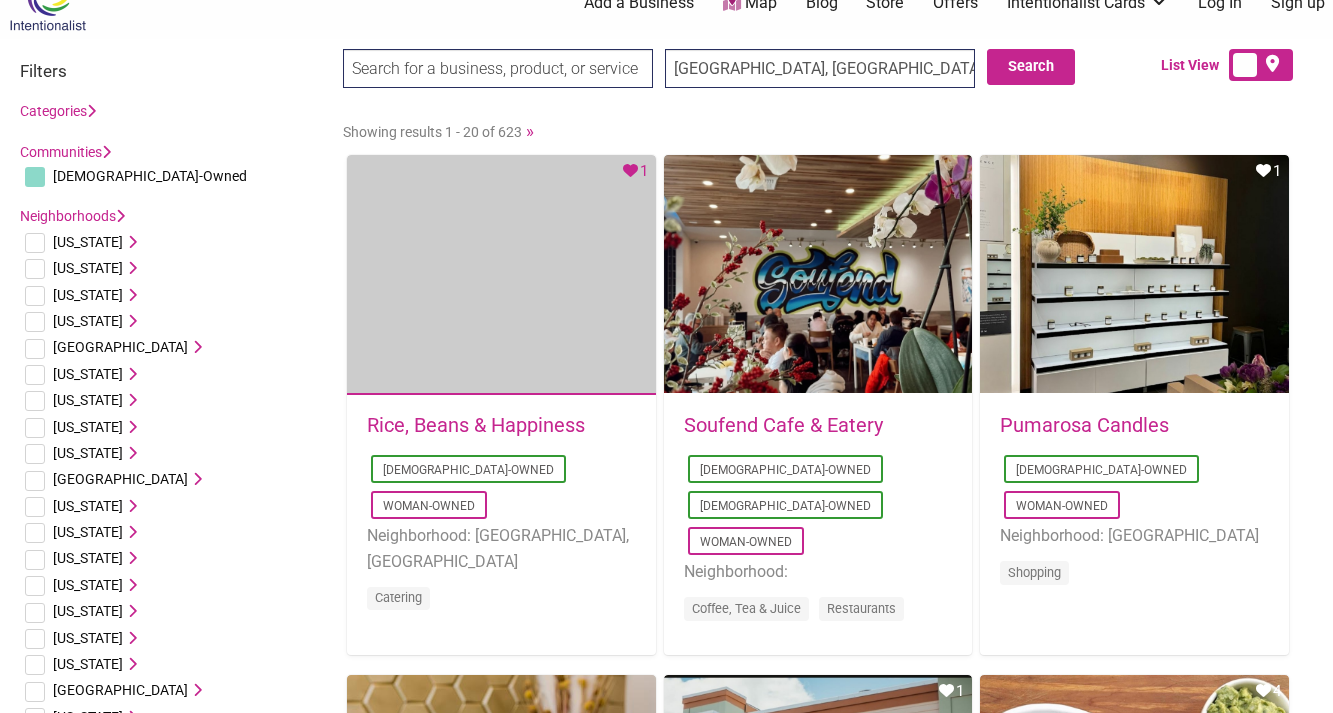 click on "[DEMOGRAPHIC_DATA]-Owned" at bounding box center [150, 176] 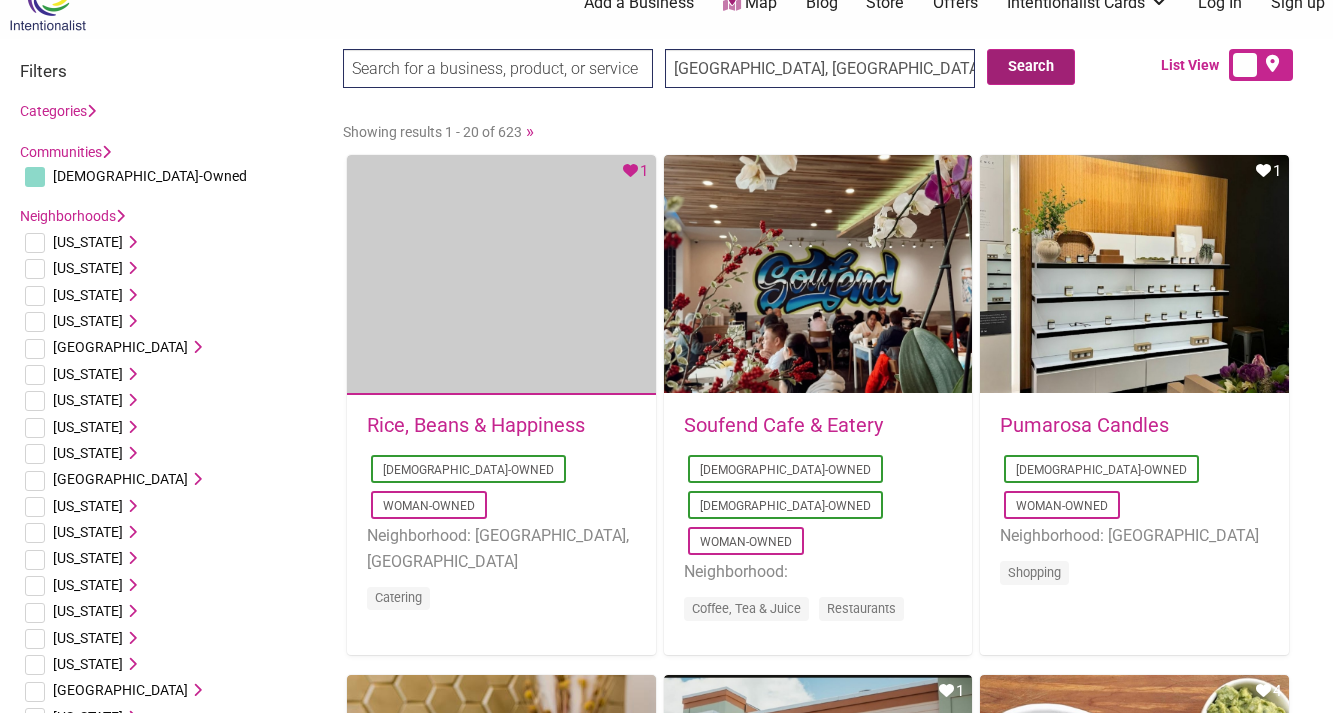 click on "Search" at bounding box center (1031, 67) 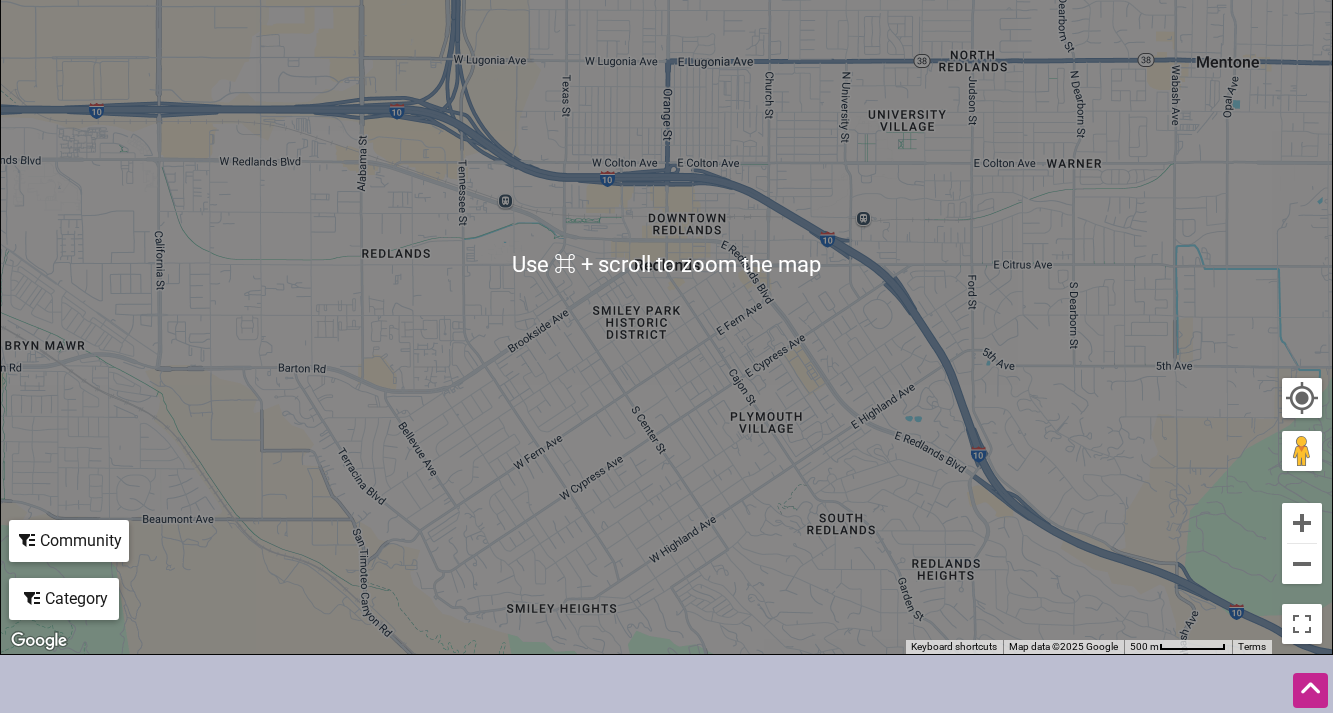 scroll, scrollTop: 436, scrollLeft: 0, axis: vertical 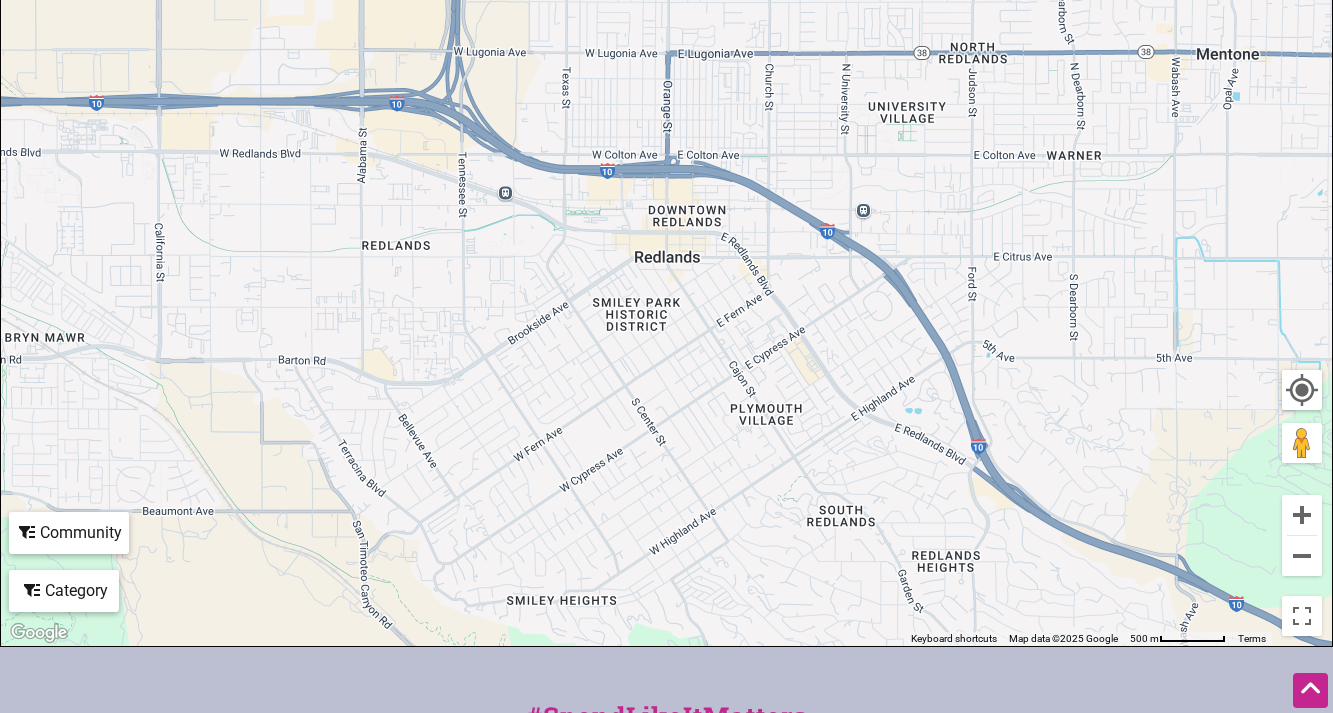 click on "To navigate, press the arrow keys." at bounding box center (666, 257) 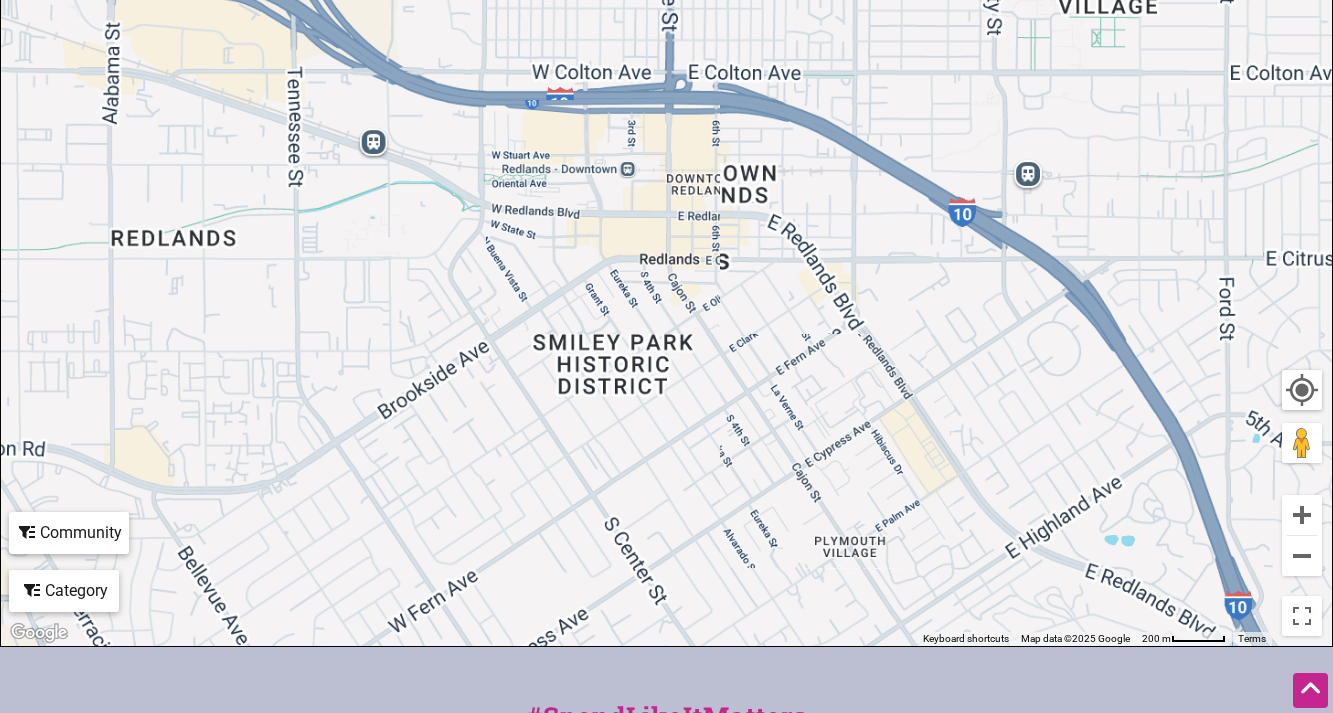 click on "To navigate, press the arrow keys." at bounding box center [666, 257] 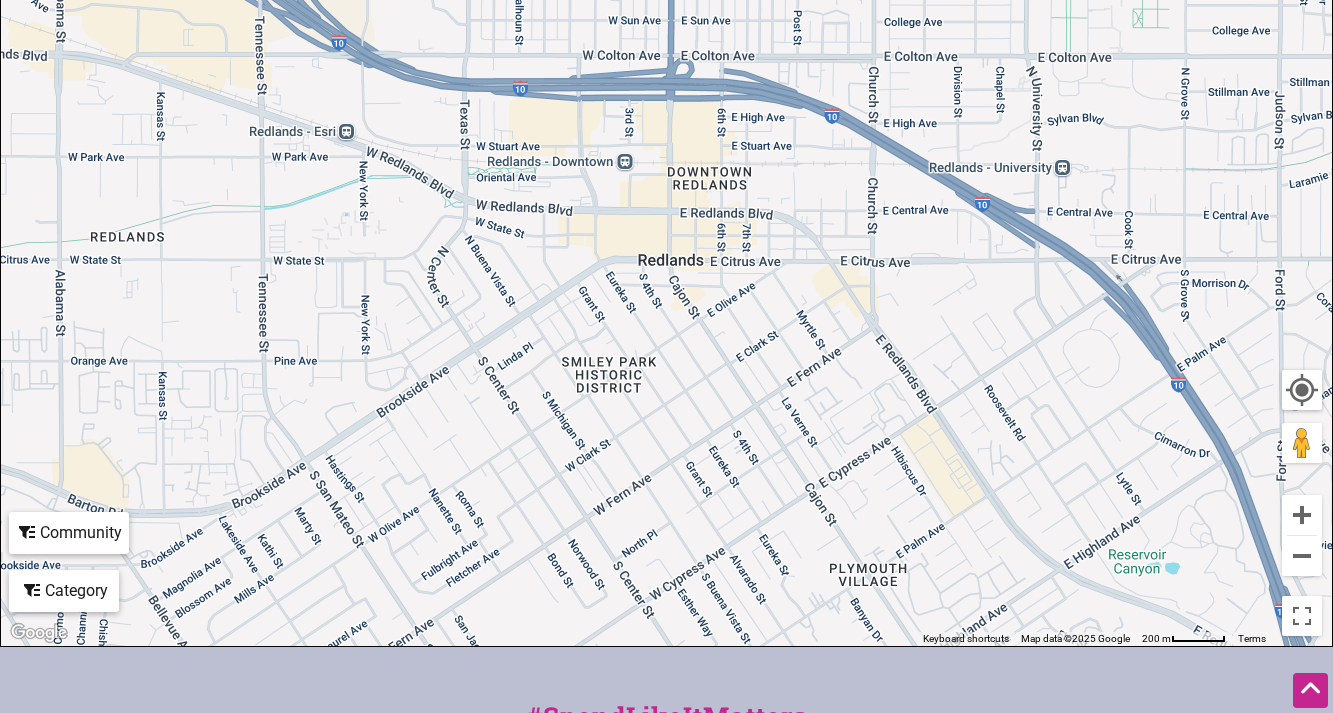 click on "To navigate, press the arrow keys." at bounding box center (666, 257) 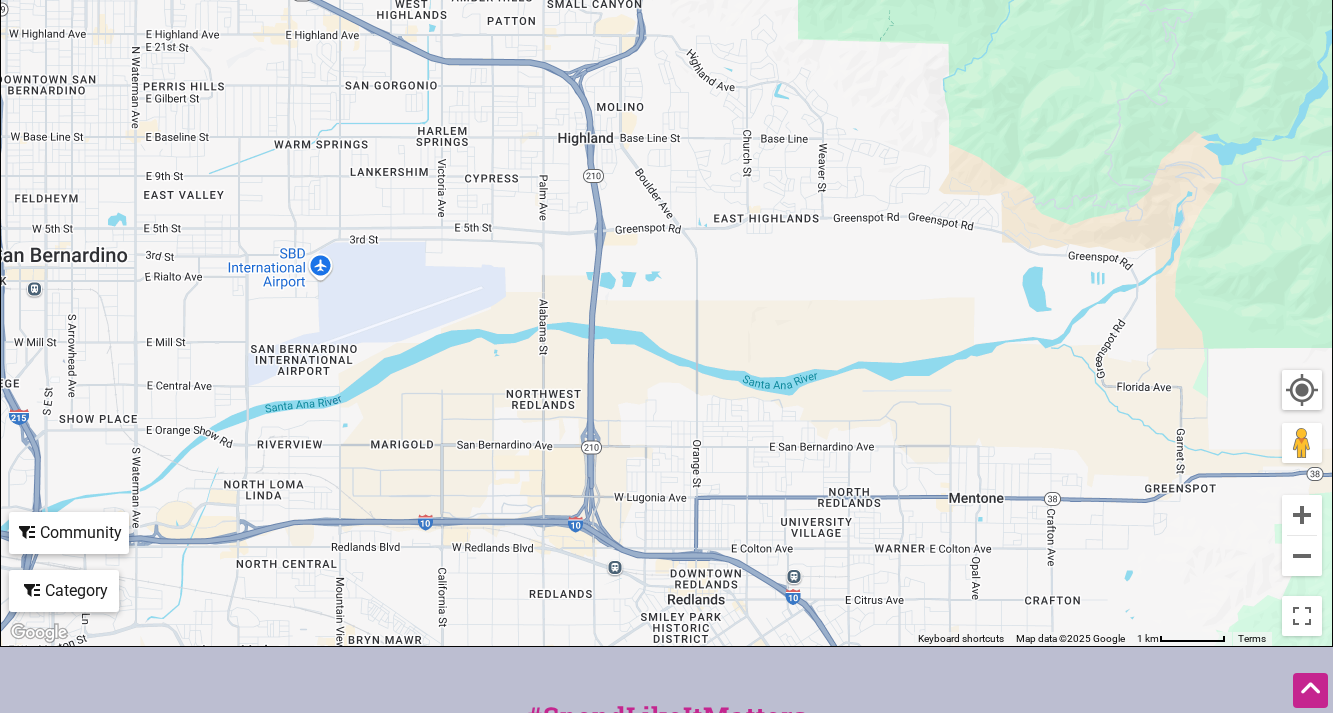 drag, startPoint x: 908, startPoint y: 268, endPoint x: 962, endPoint y: 660, distance: 395.7019 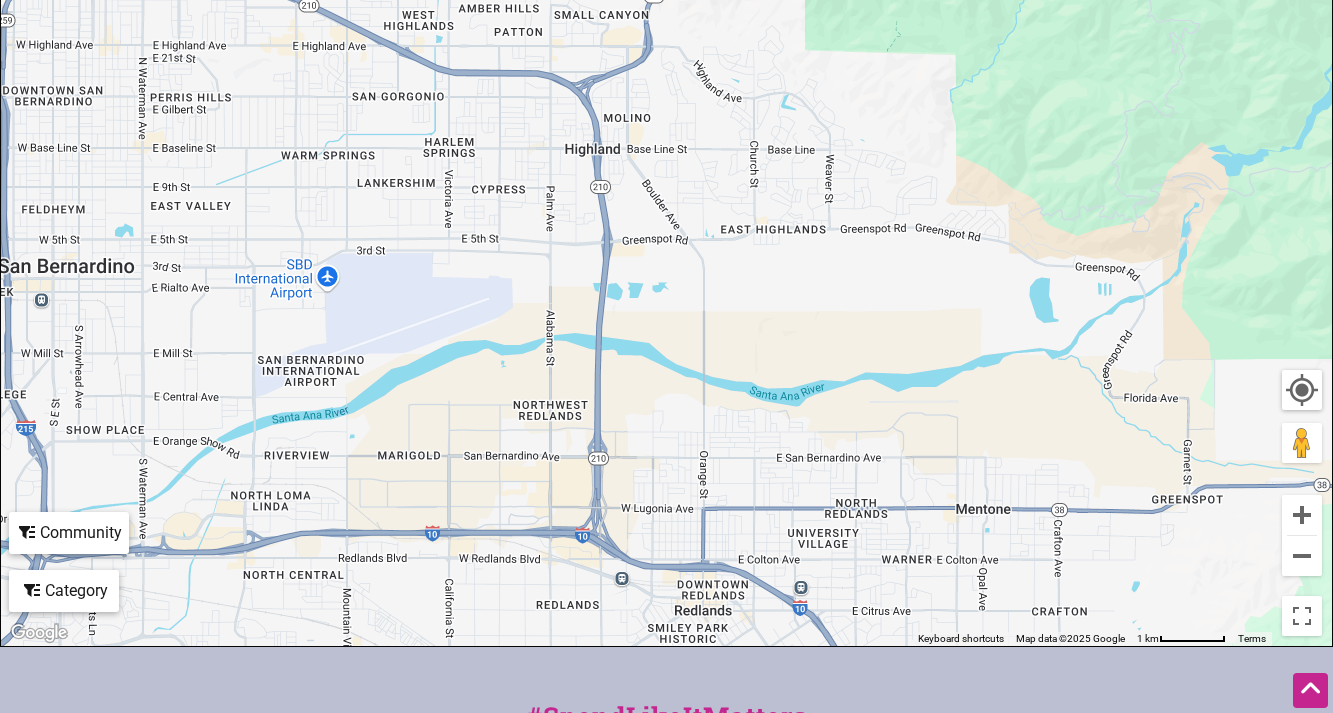 click on "Community" at bounding box center (787, -103) 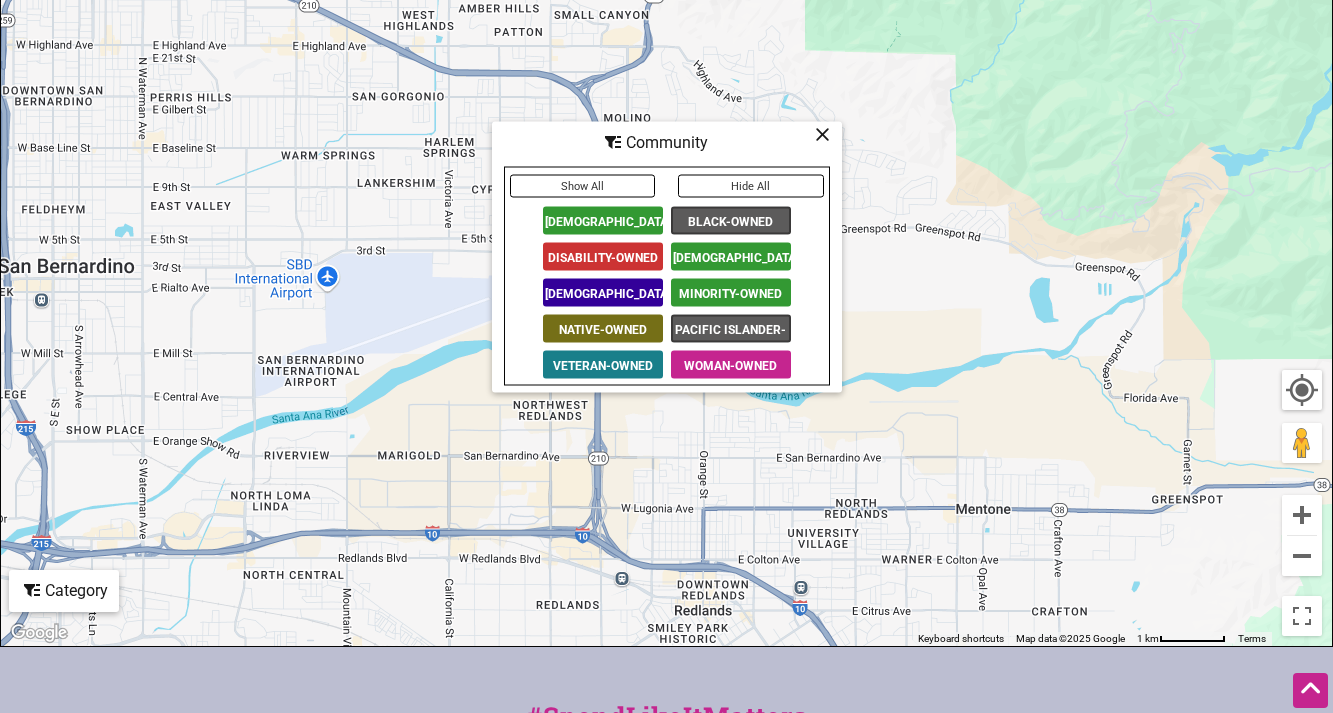 click on "[DEMOGRAPHIC_DATA]-Owned" at bounding box center (731, 256) 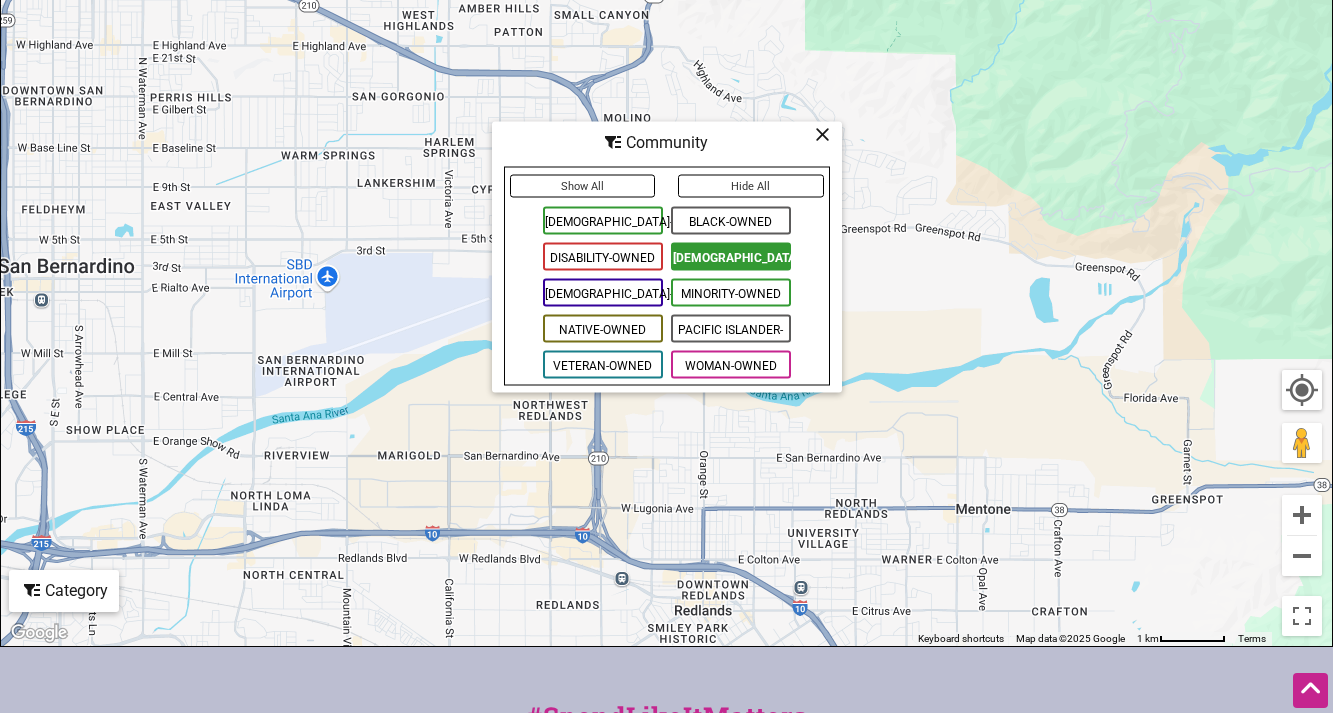 click on "Show All" at bounding box center [583, 185] 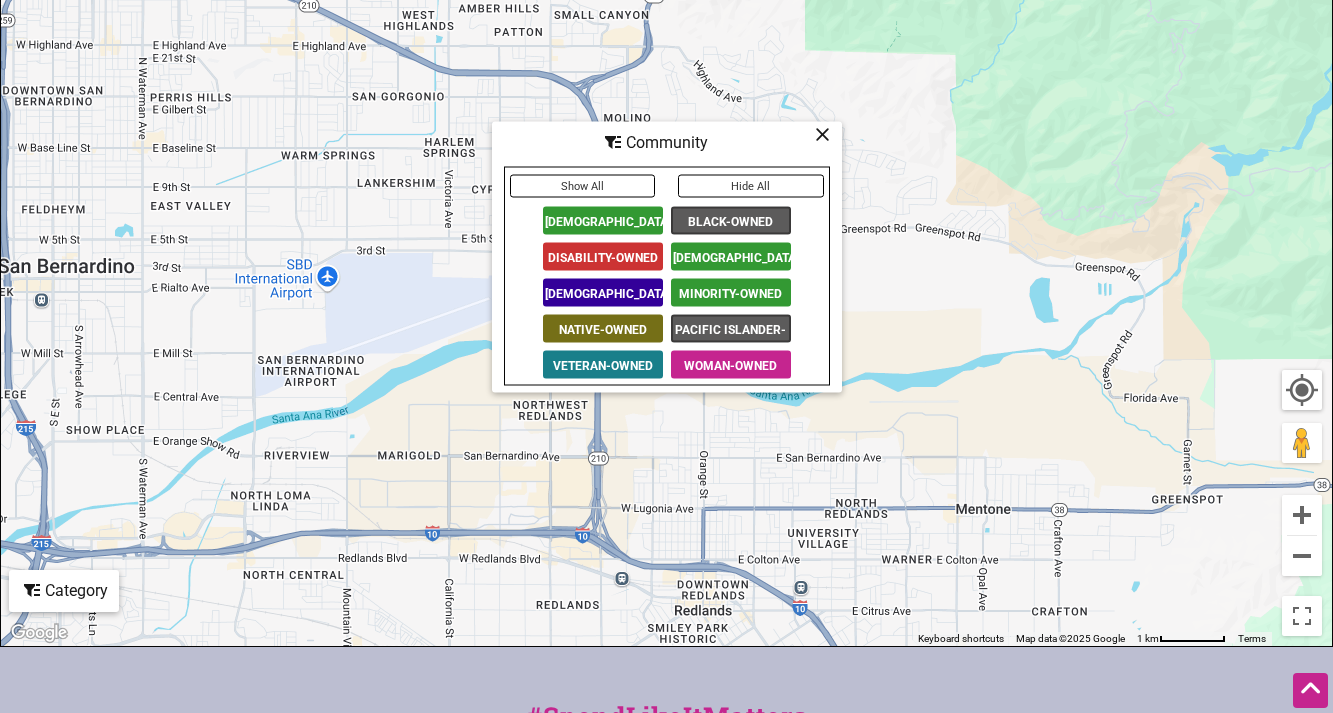 click at bounding box center (822, 133) 